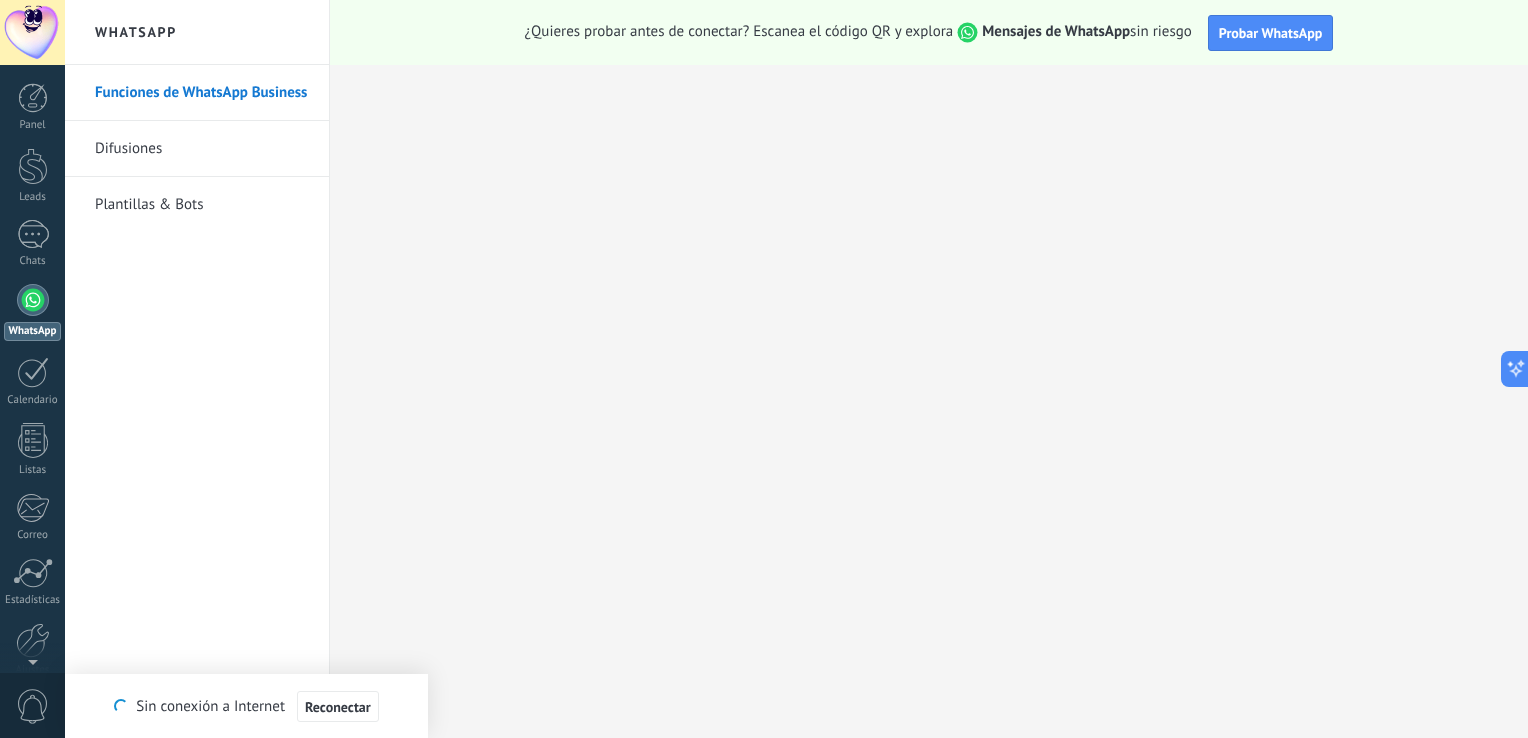 scroll, scrollTop: 0, scrollLeft: 0, axis: both 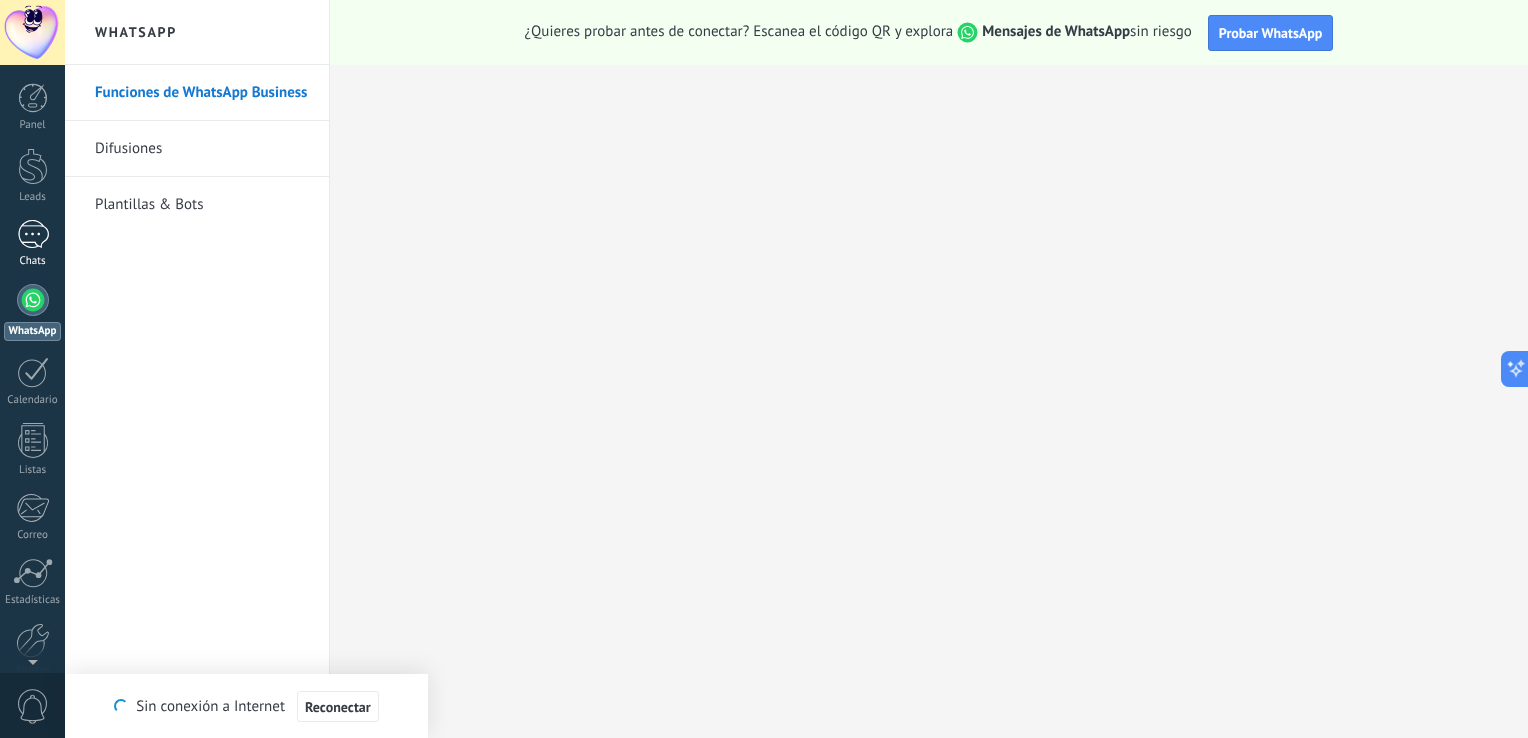 click at bounding box center (33, 234) 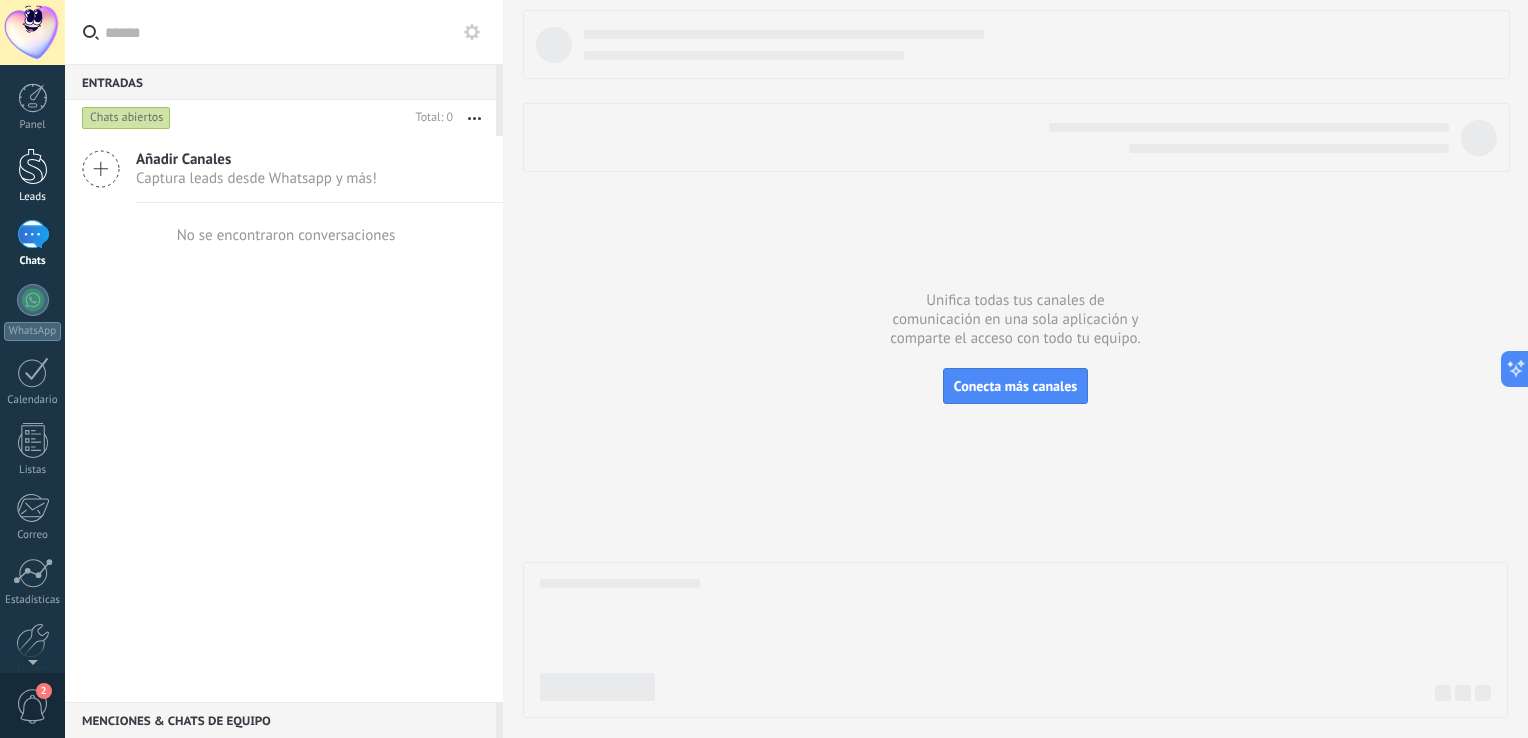 click on "Leads" at bounding box center [32, 176] 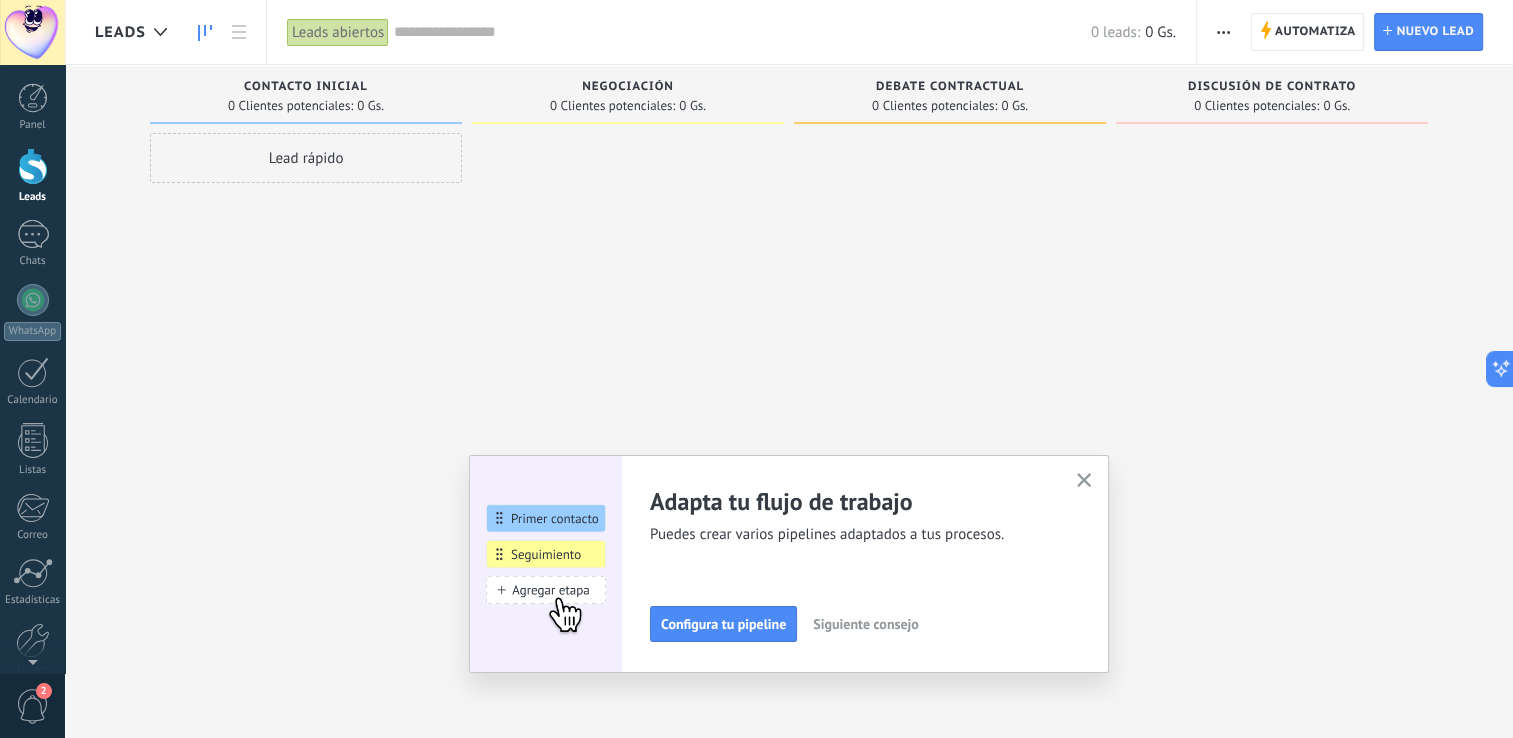 click at bounding box center [1084, 481] 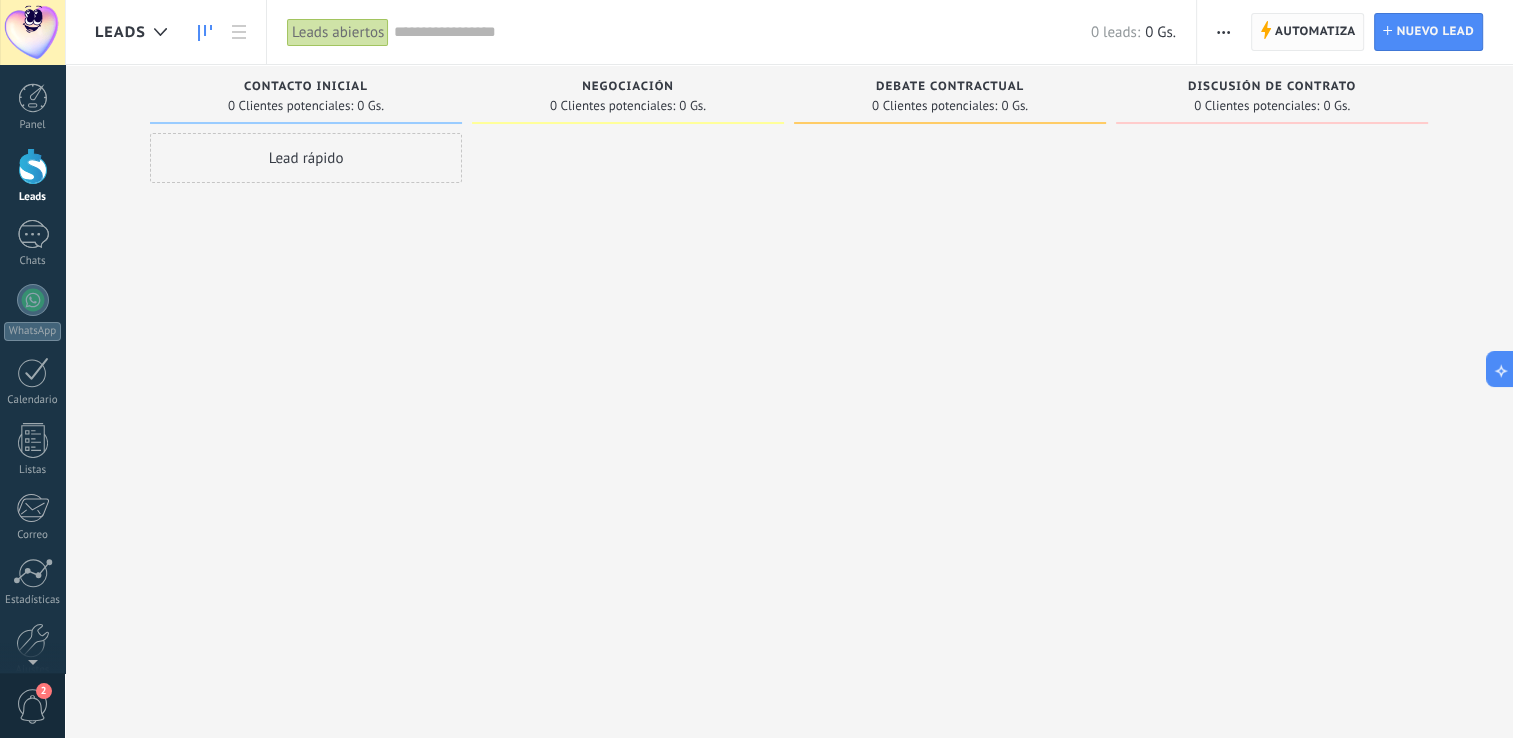 click on "Automatiza" at bounding box center (1315, 32) 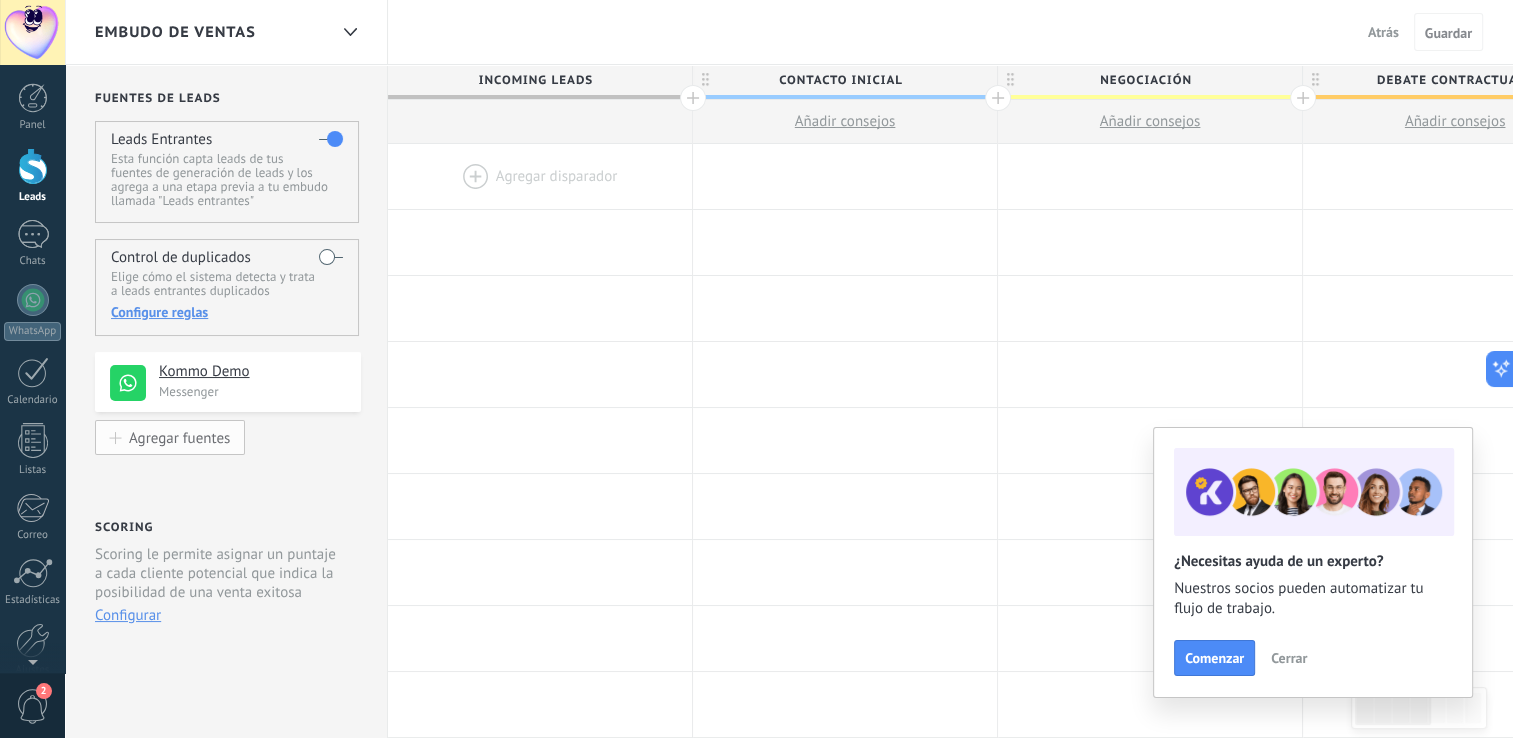click on "Agregar fuentes" at bounding box center [179, 437] 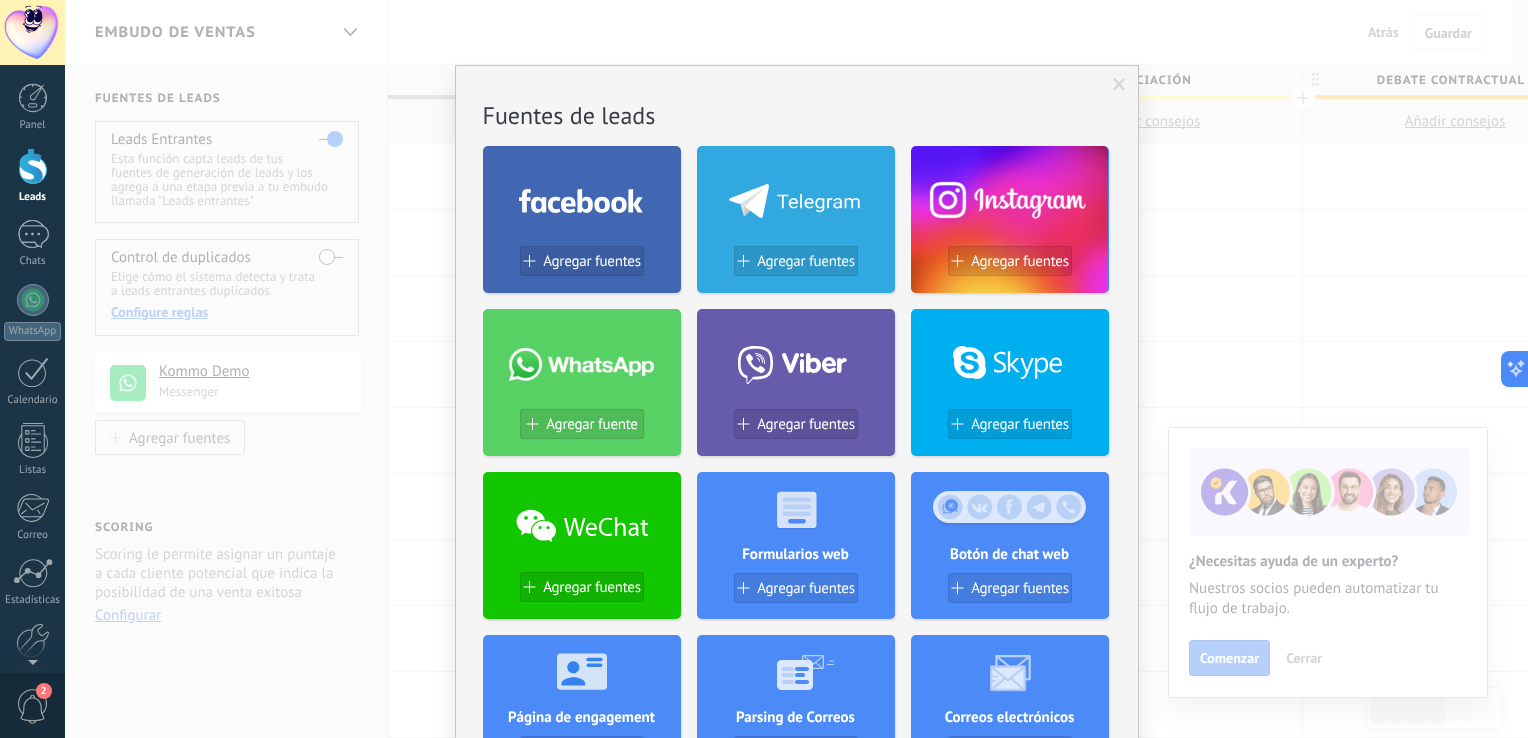 click at bounding box center (1119, 85) 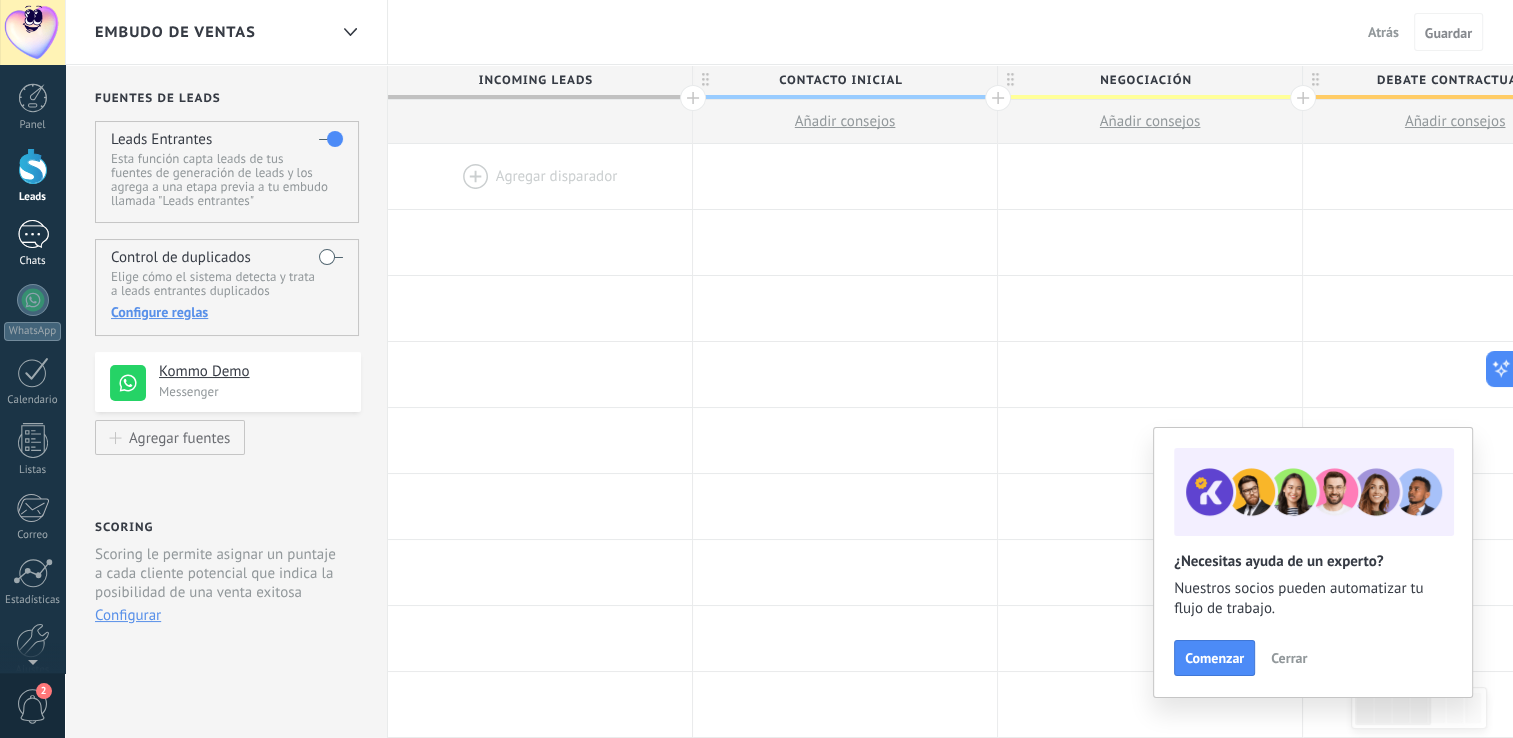 click at bounding box center [33, 234] 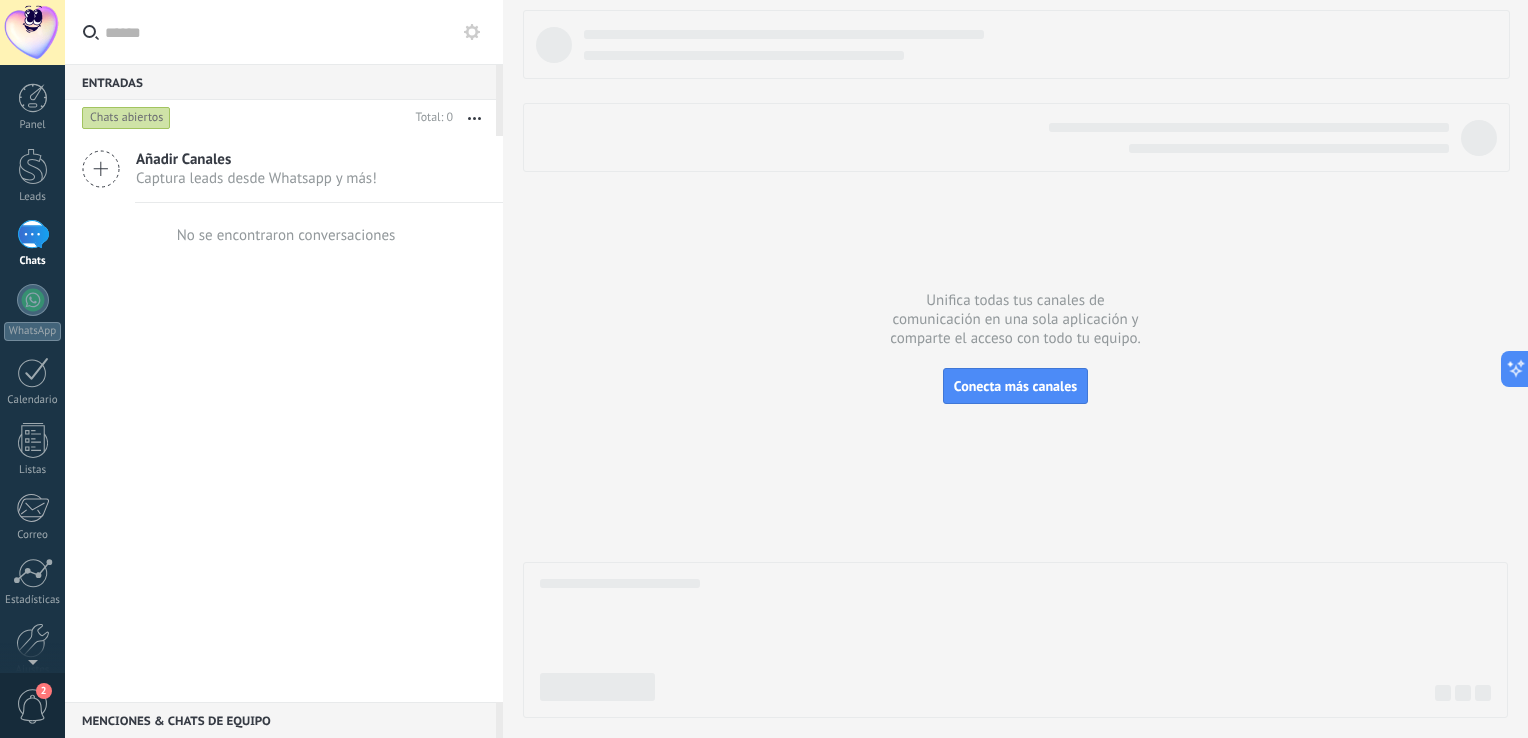 click at bounding box center [32, 32] 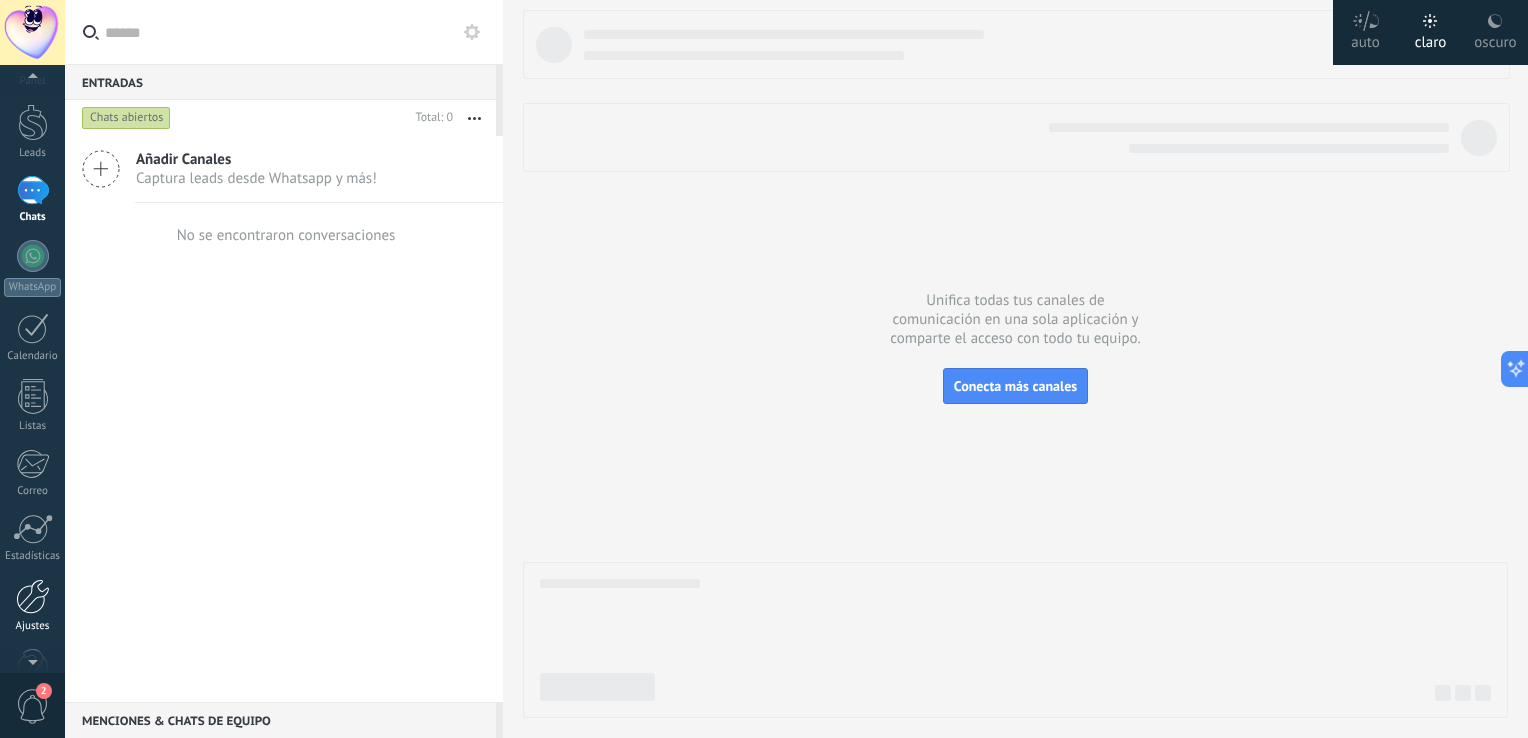 click at bounding box center [33, 596] 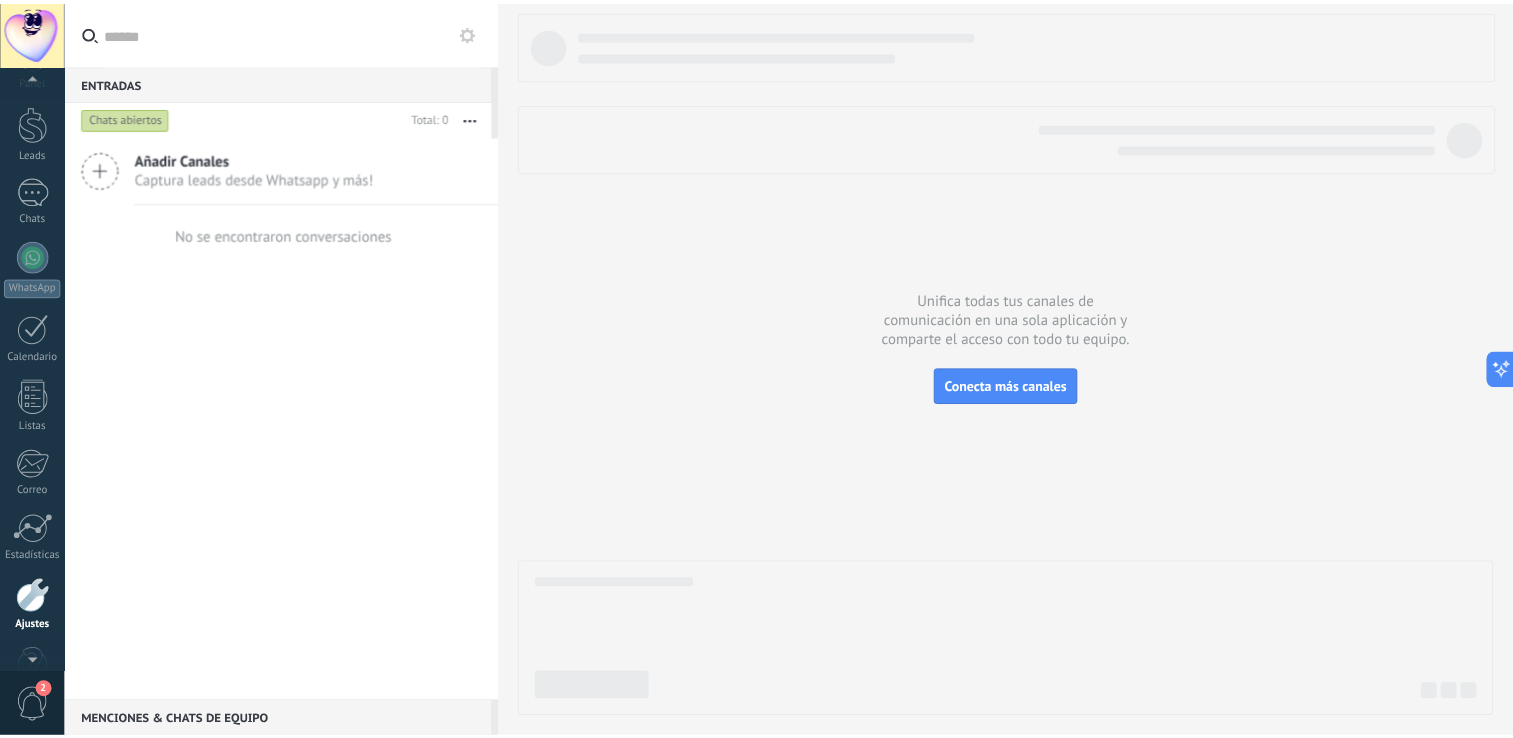 scroll, scrollTop: 92, scrollLeft: 0, axis: vertical 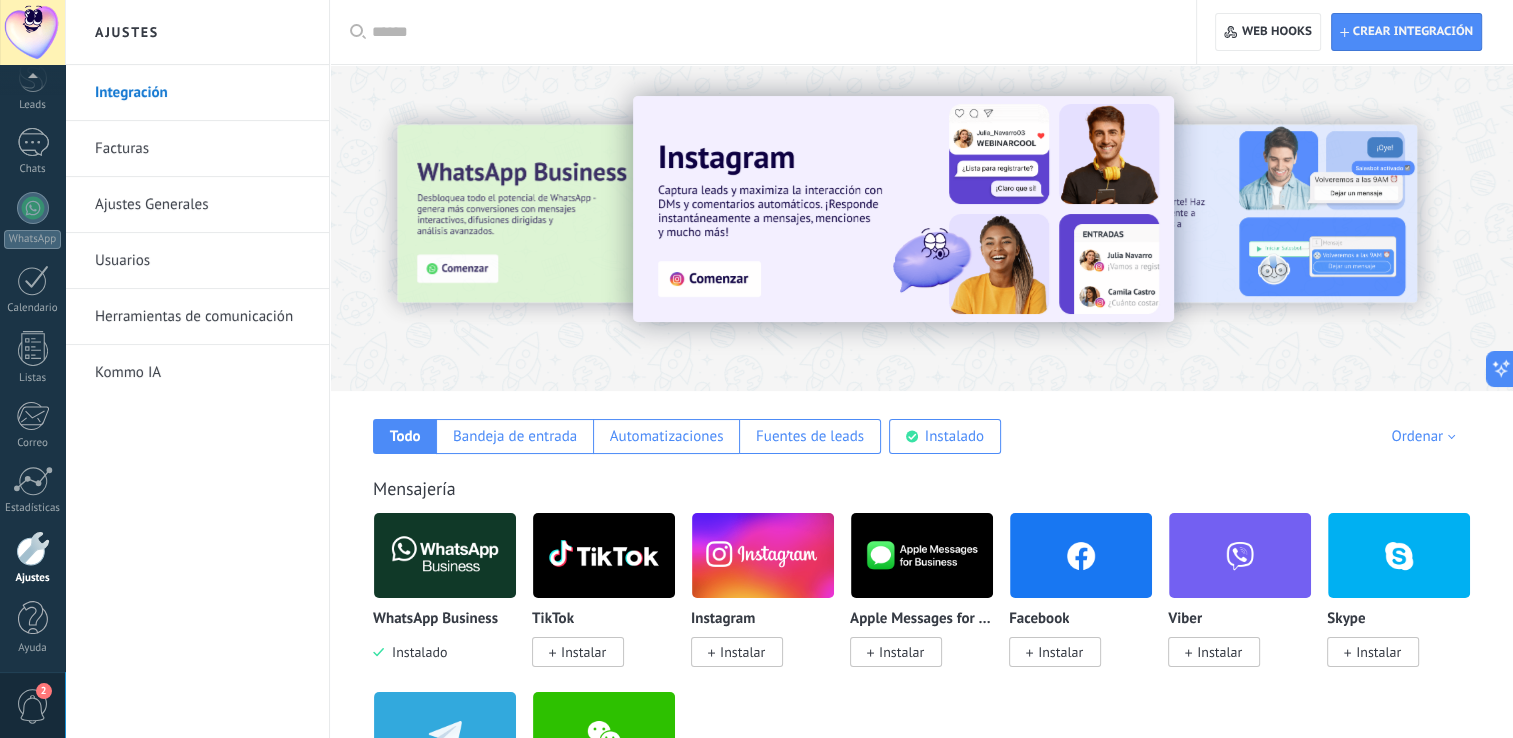 click on "Ajustes Generales" at bounding box center [202, 205] 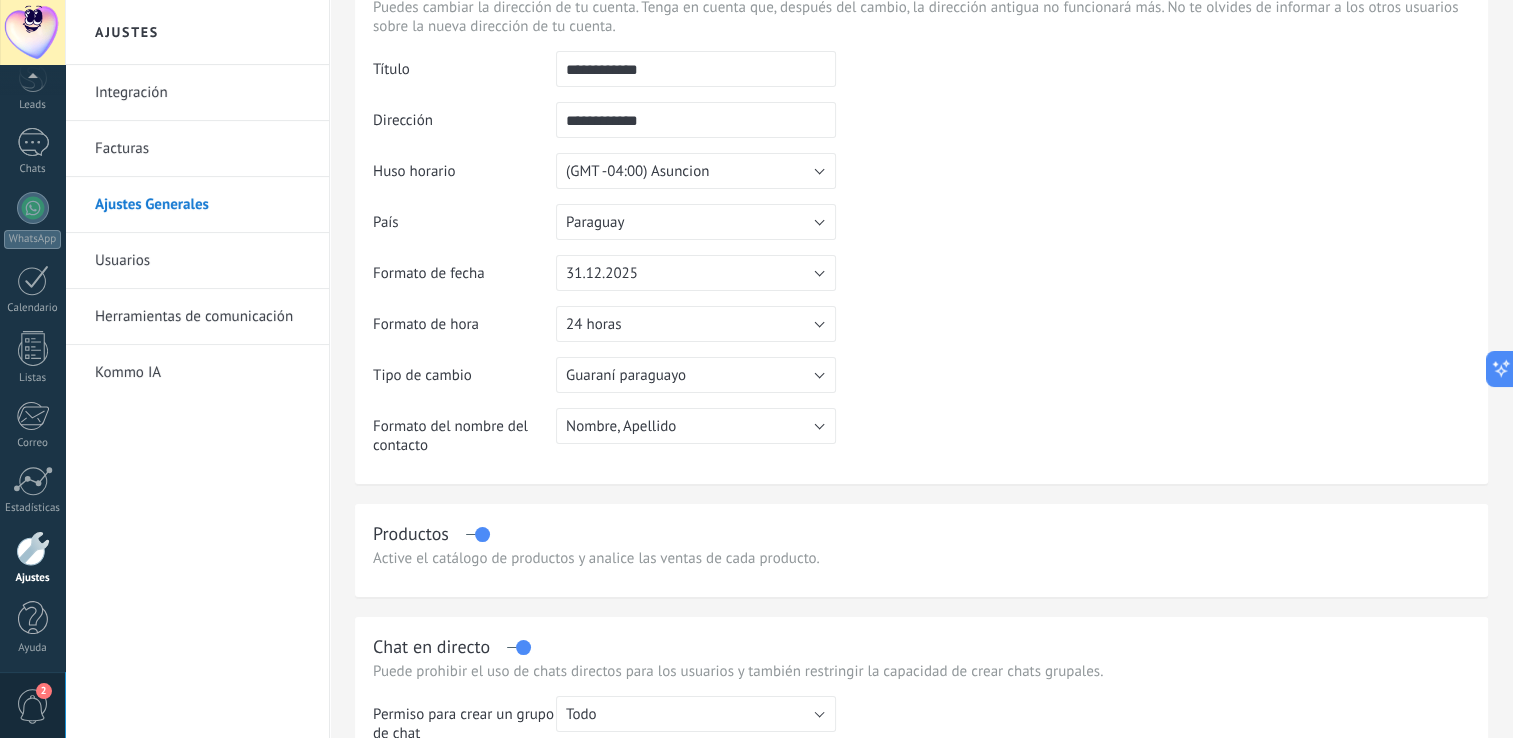 scroll, scrollTop: 0, scrollLeft: 0, axis: both 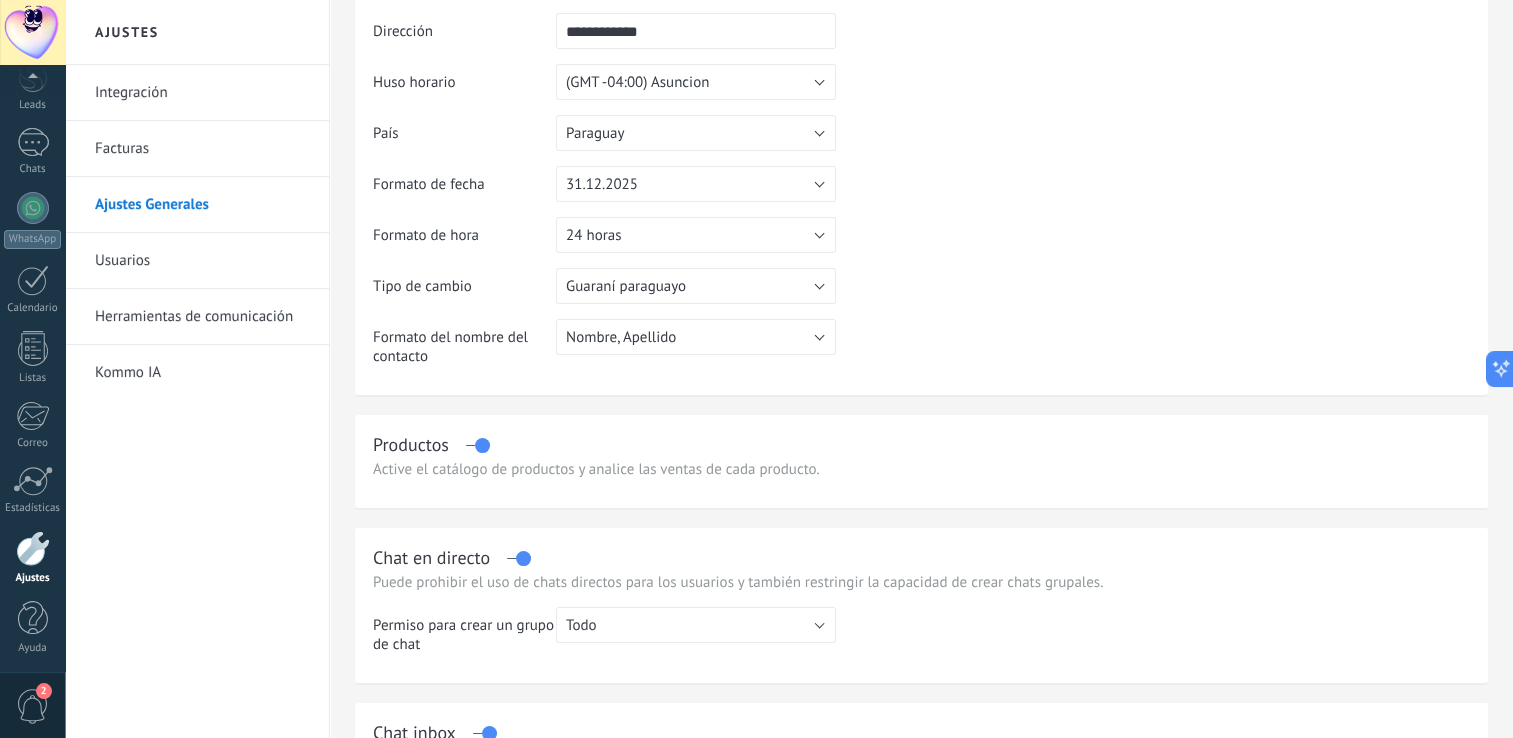 click on "Herramientas de comunicación" at bounding box center [202, 317] 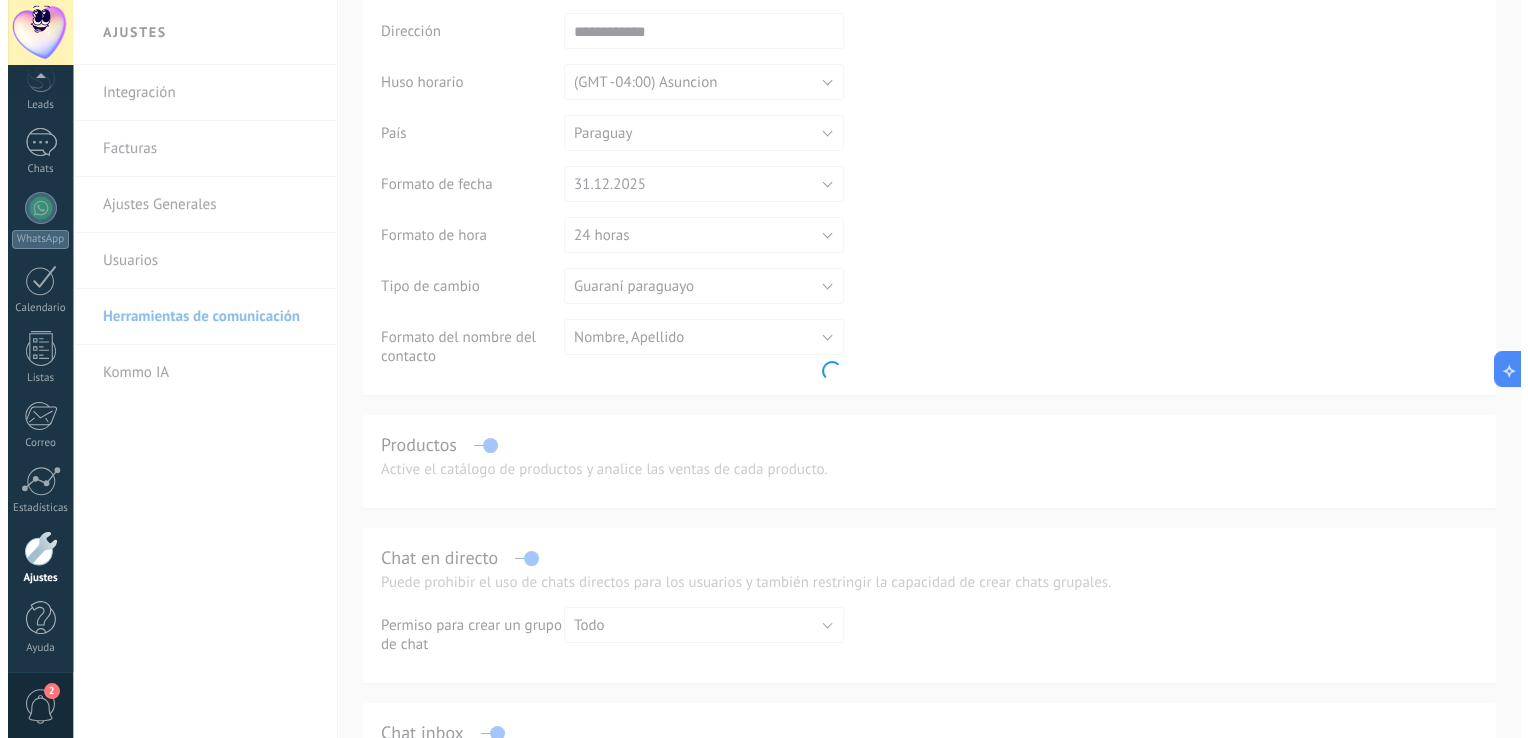 scroll, scrollTop: 0, scrollLeft: 0, axis: both 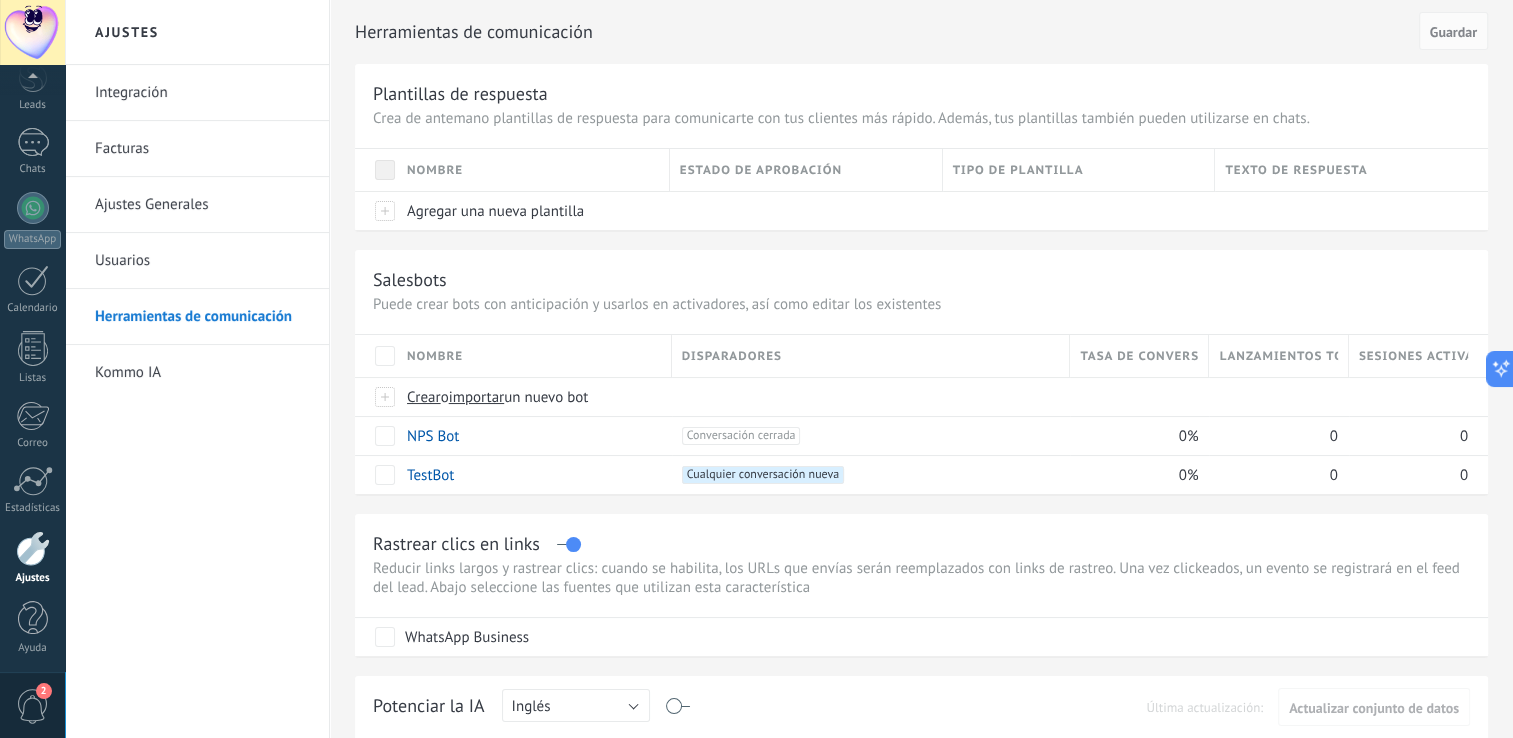 click on "Usuarios" at bounding box center (202, 261) 